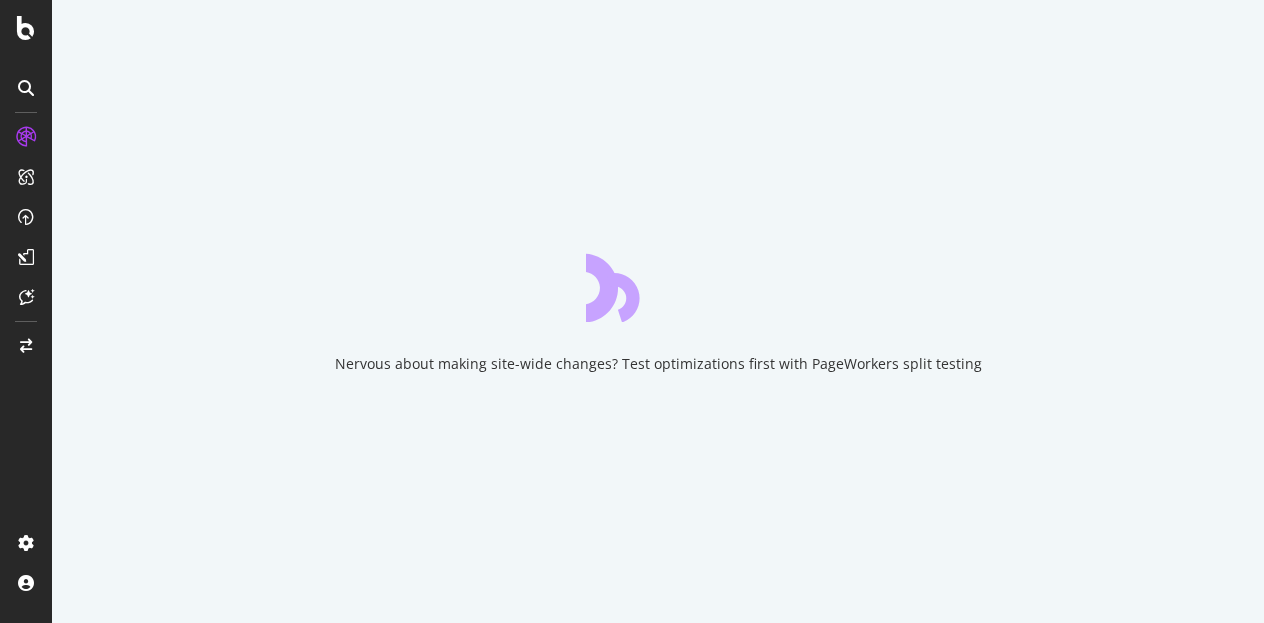 scroll, scrollTop: 0, scrollLeft: 0, axis: both 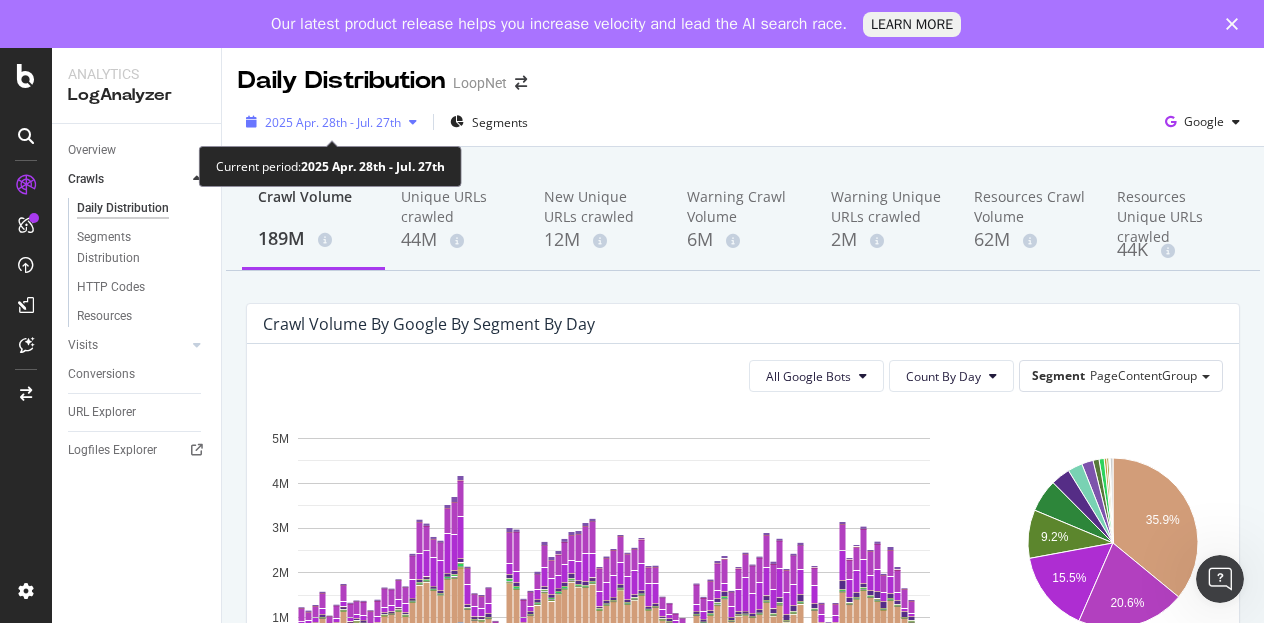 click on "2025 Apr. 28th - Jul. 27th" at bounding box center [333, 122] 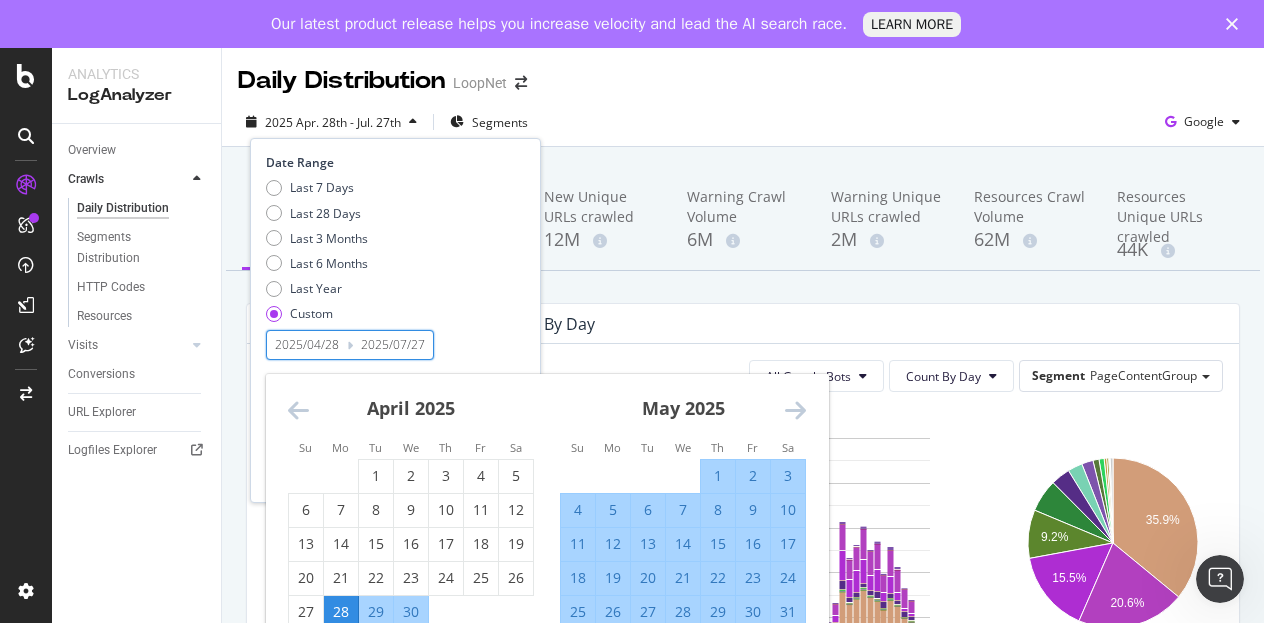 click on "2025/07/27" at bounding box center (393, 345) 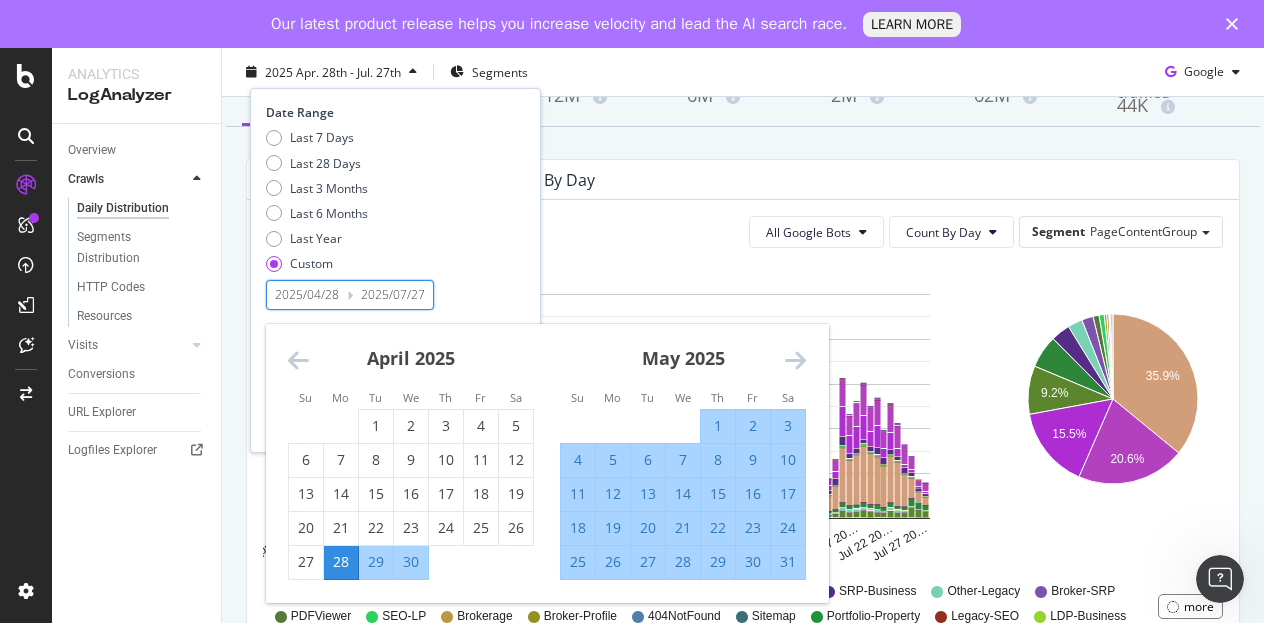 scroll, scrollTop: 156, scrollLeft: 0, axis: vertical 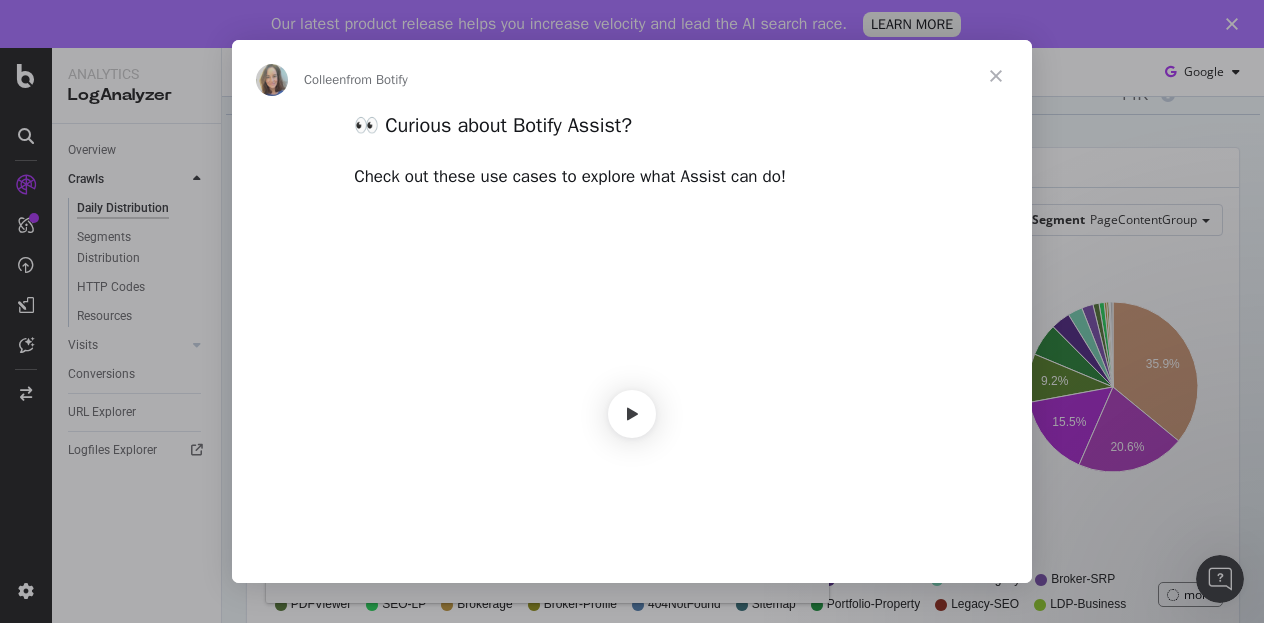 click at bounding box center (996, 76) 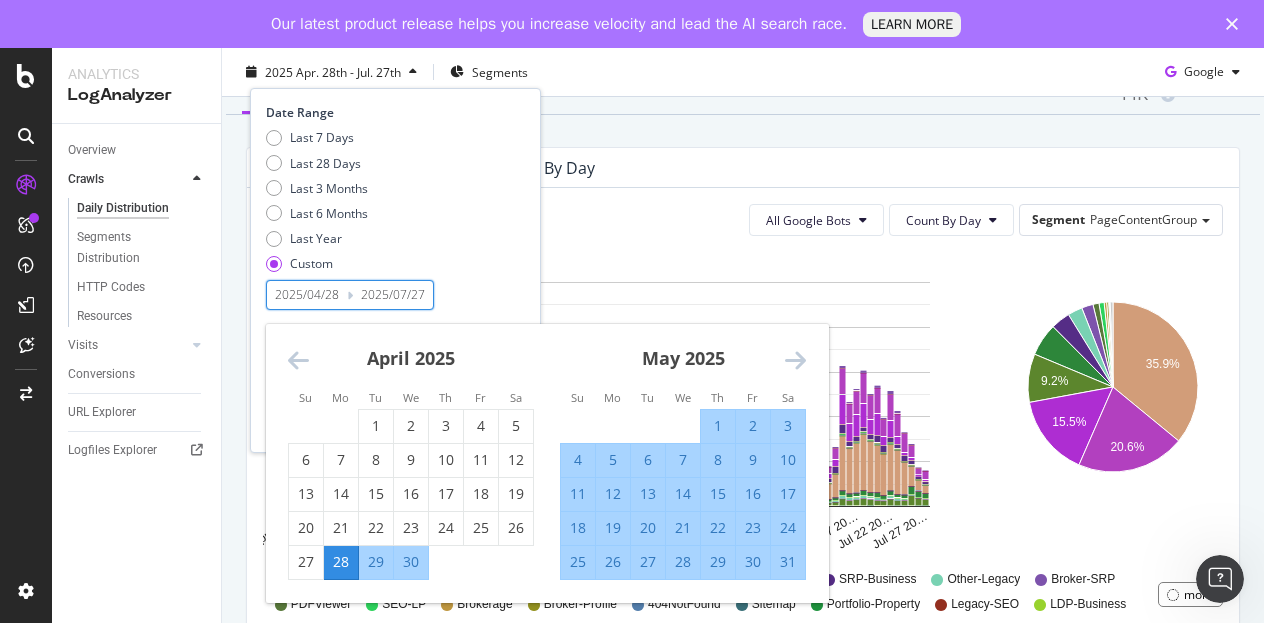 click at bounding box center [795, 360] 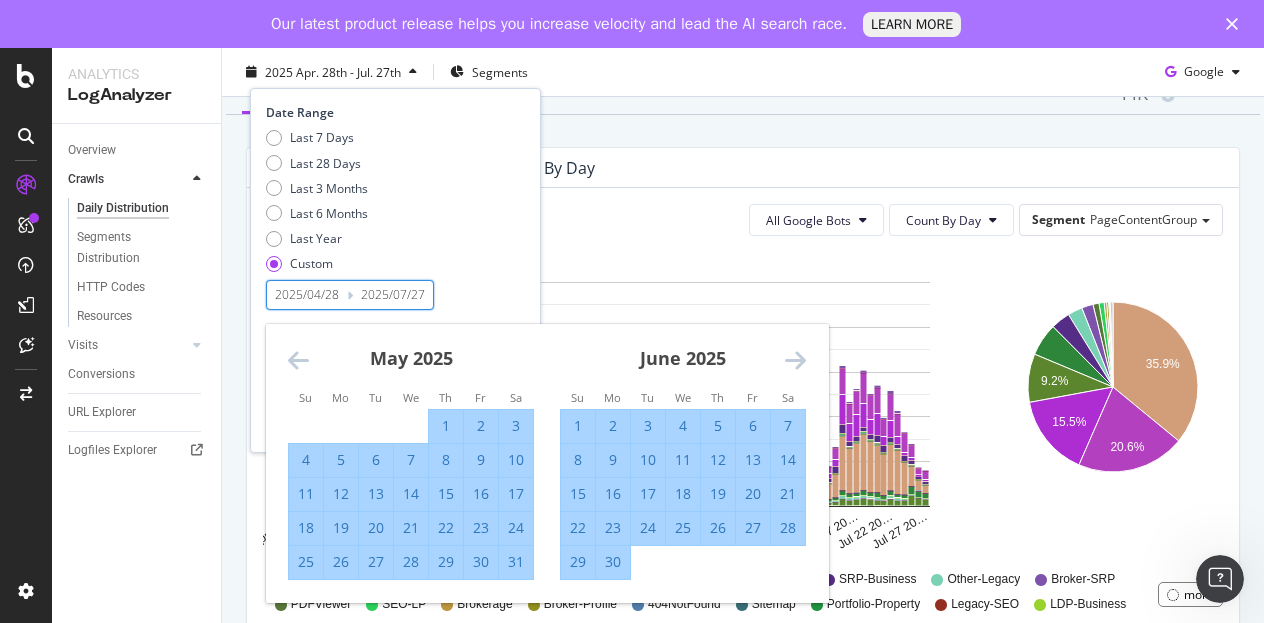click on "June 2025 1 2 3 4 5 6 7 8 9 10 11 12 13 14 15 16 17 18 19 20 21 22 23 24 25 26 27 28 29 30" at bounding box center (683, 452) 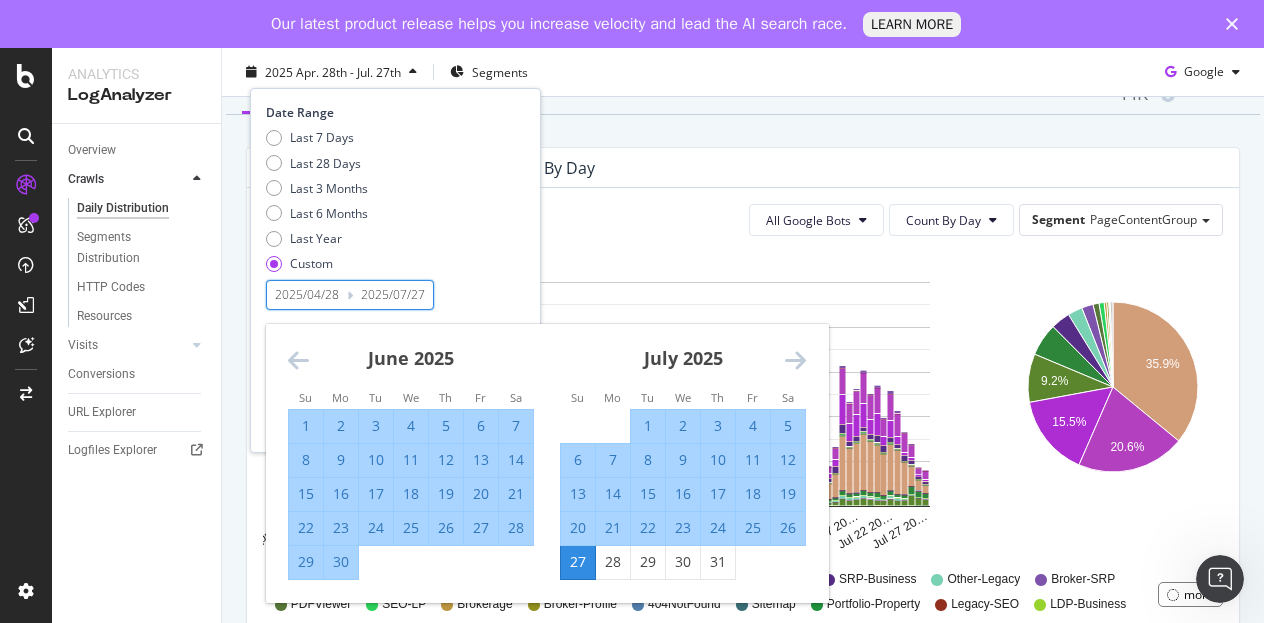 click at bounding box center [795, 360] 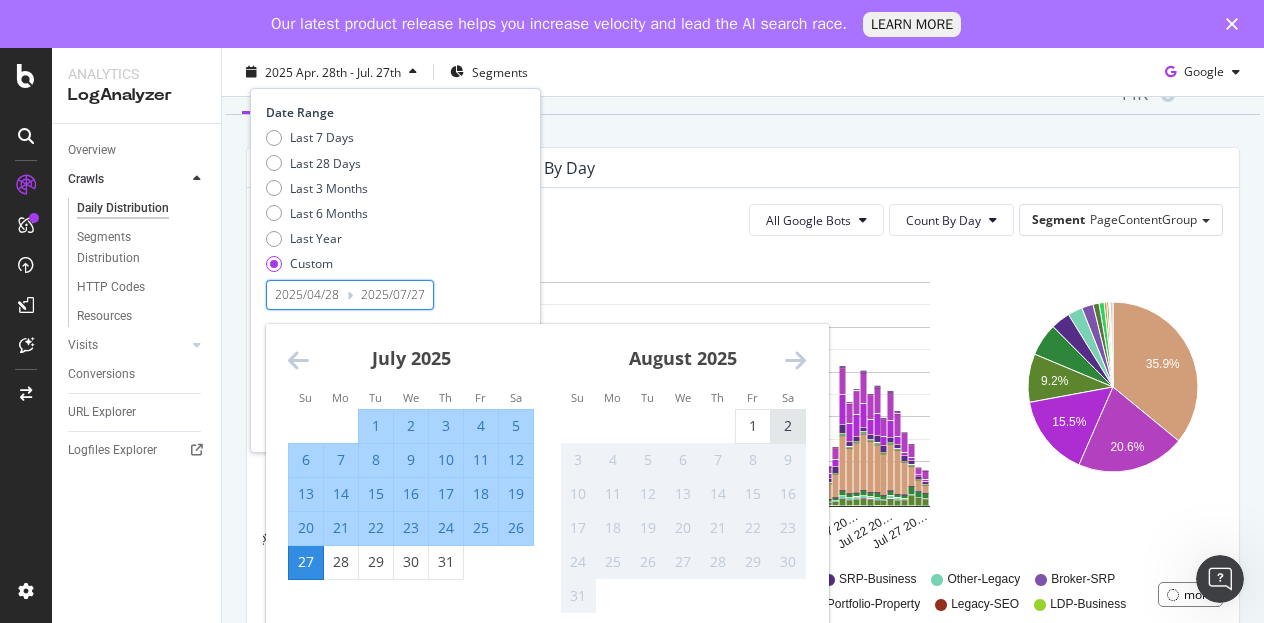 click on "2" at bounding box center [788, 426] 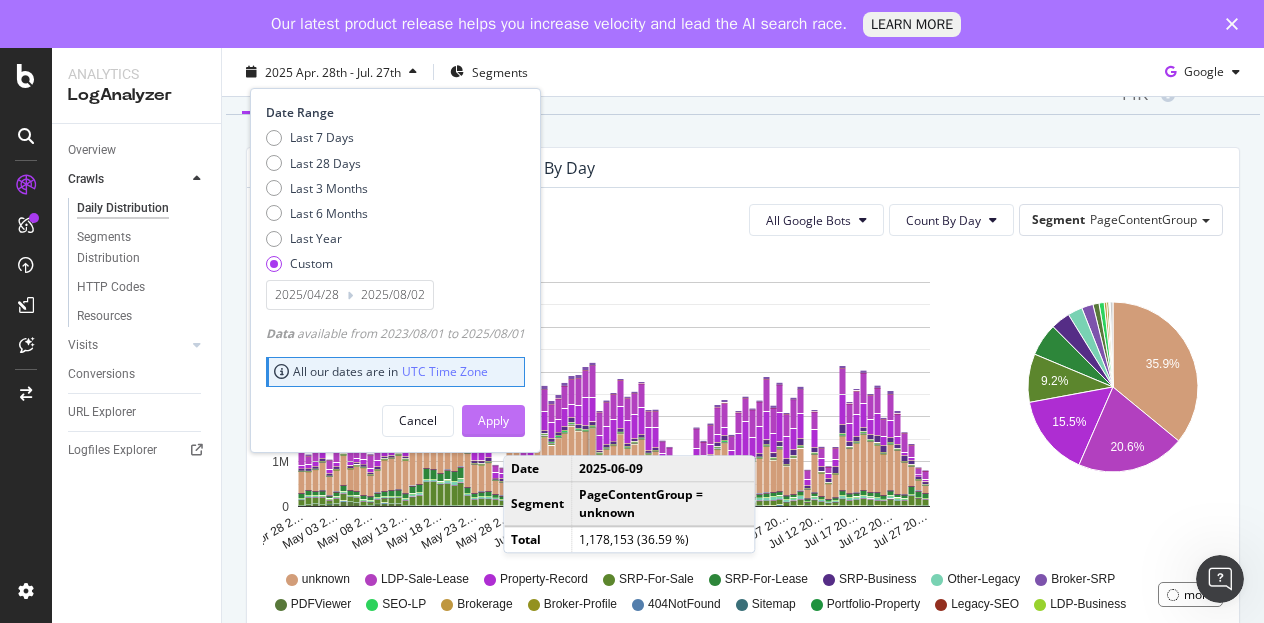 click on "Apply" at bounding box center [493, 420] 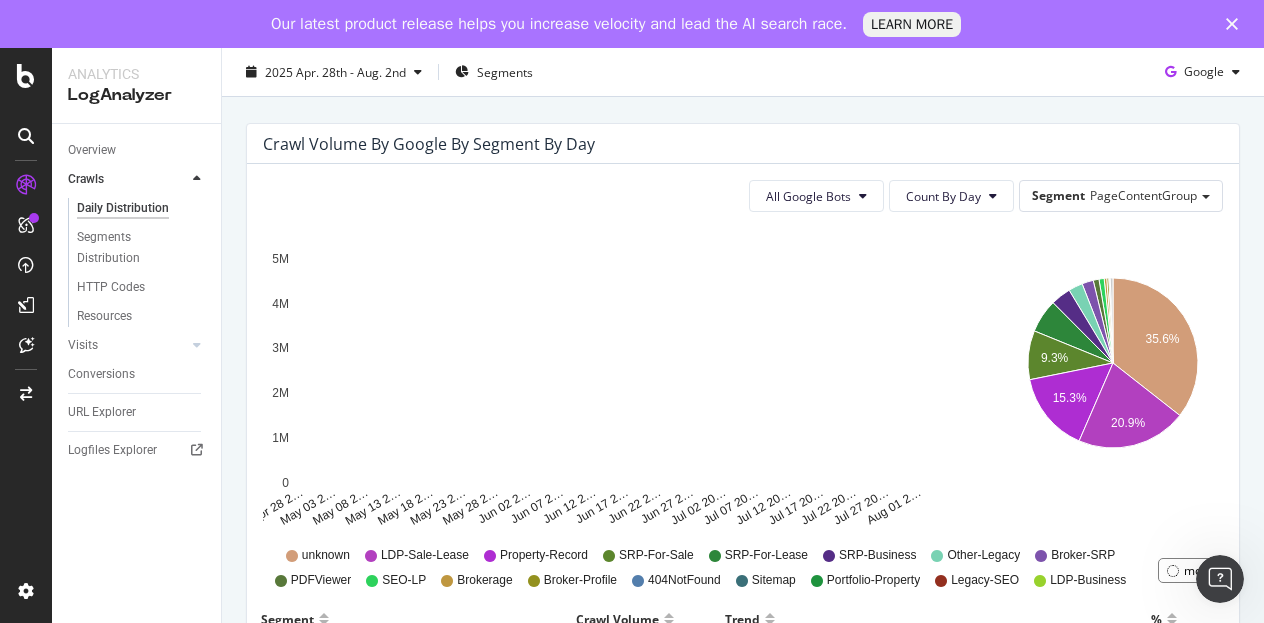scroll, scrollTop: 179, scrollLeft: 0, axis: vertical 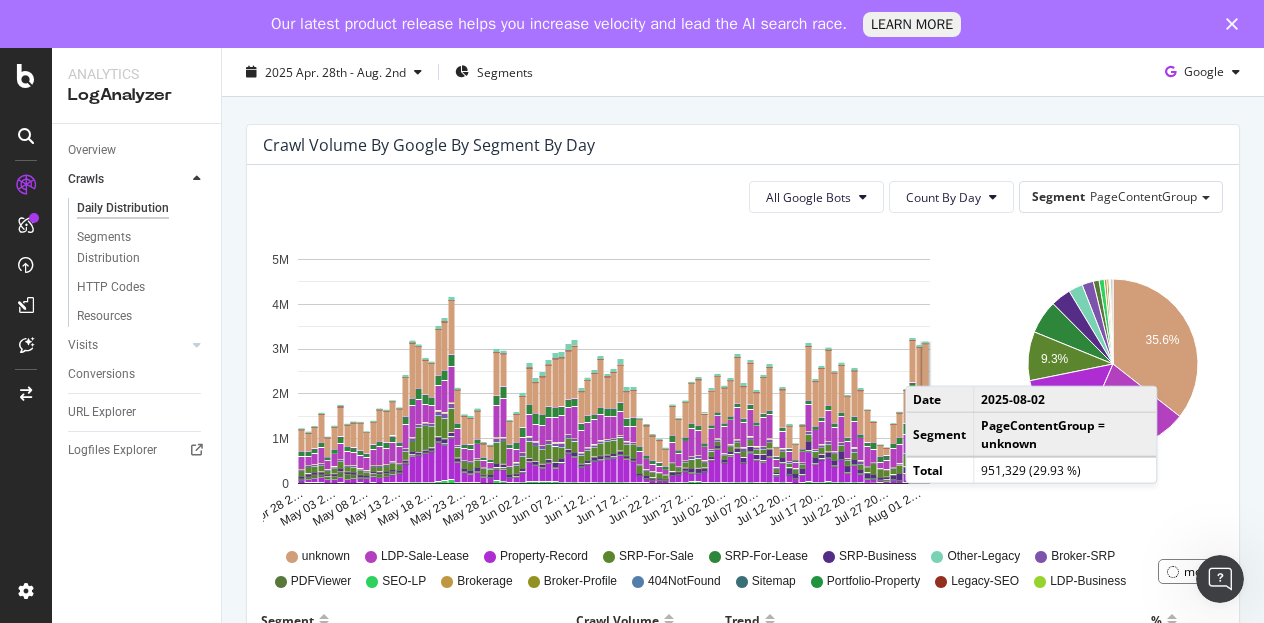click 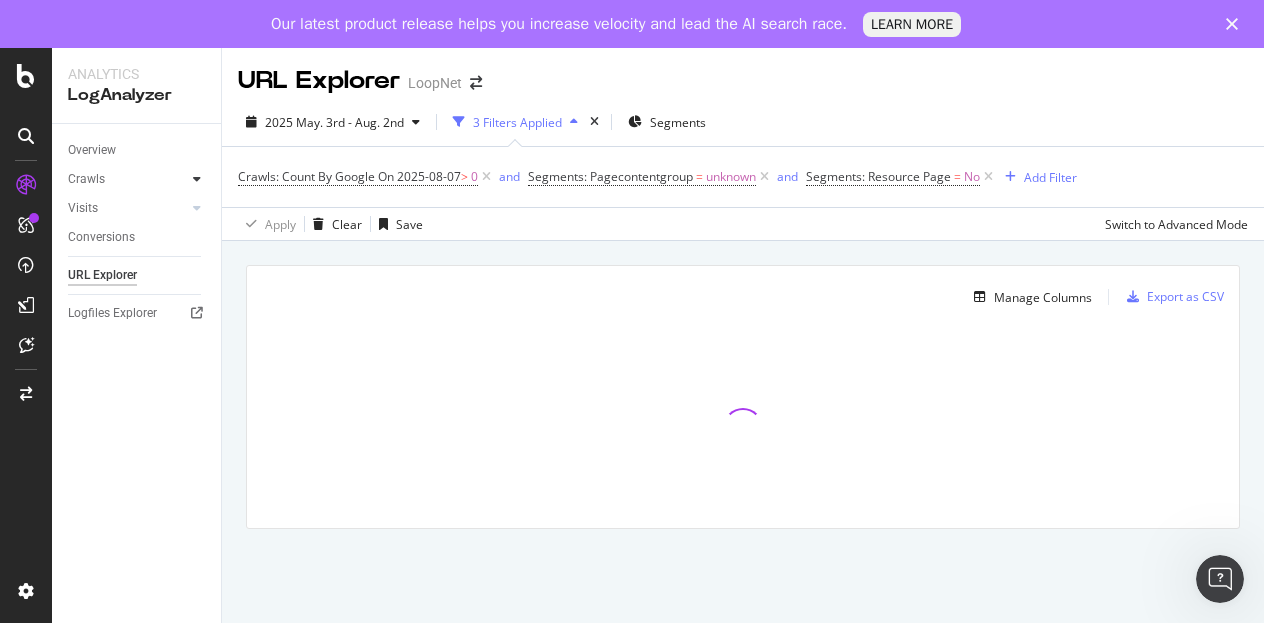click at bounding box center (197, 179) 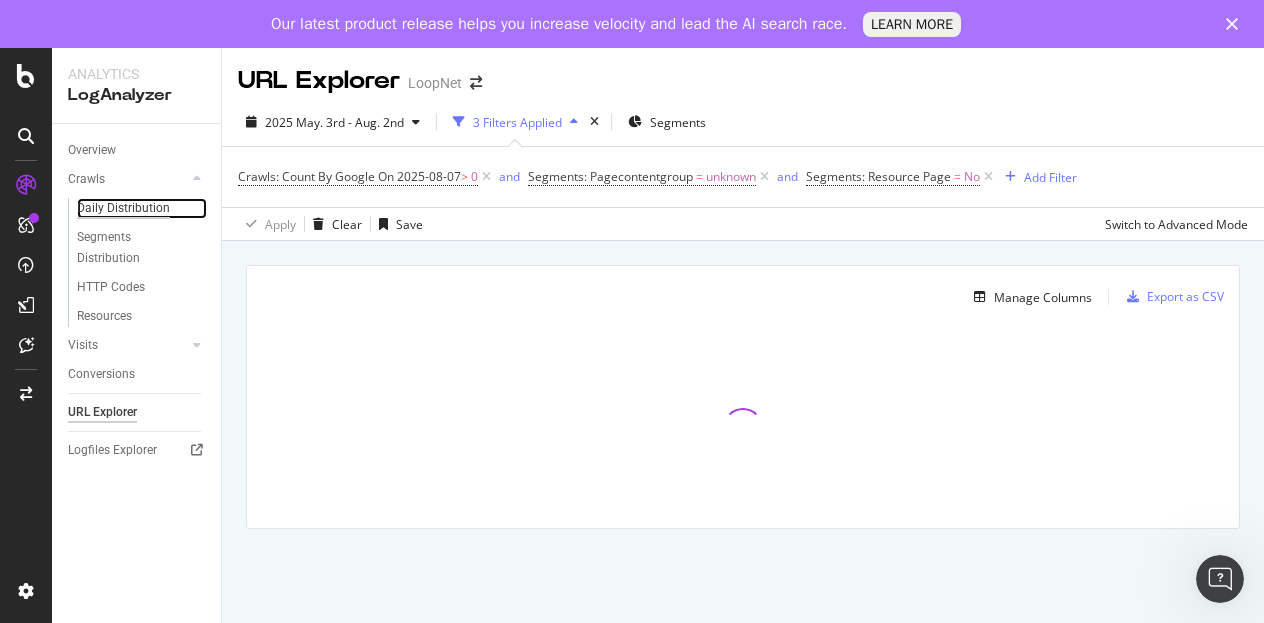 click on "Daily Distribution" at bounding box center (123, 208) 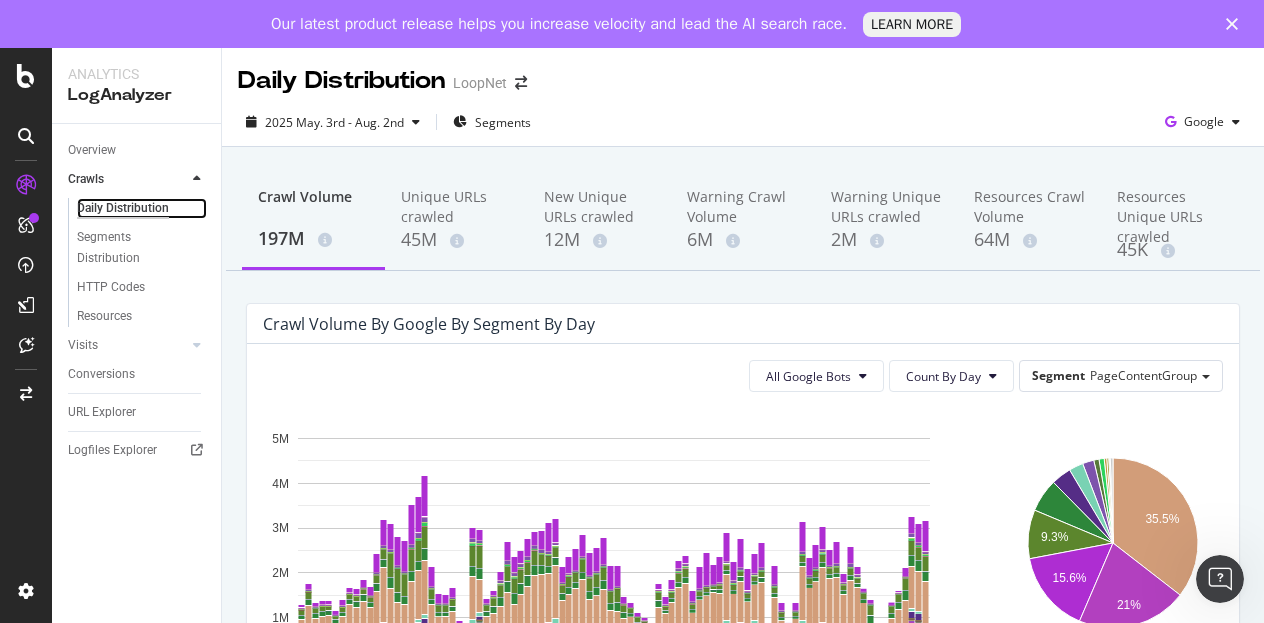 scroll, scrollTop: 0, scrollLeft: 0, axis: both 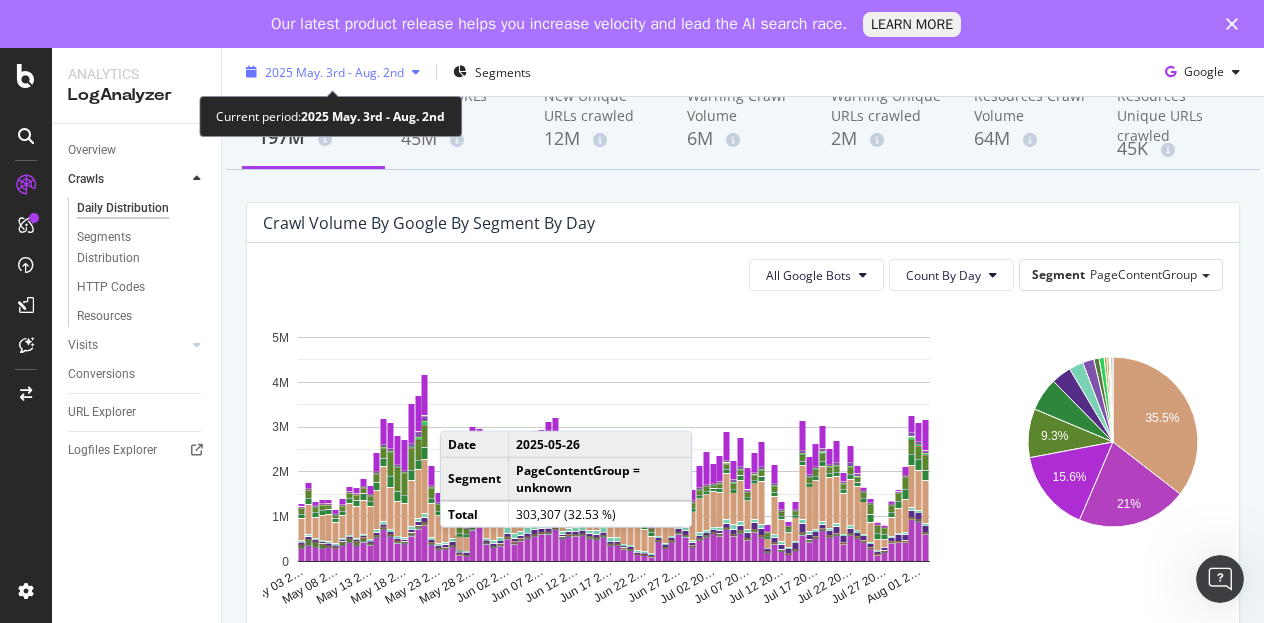 click on "2025 May. 3rd - Aug. 2nd" at bounding box center [334, 71] 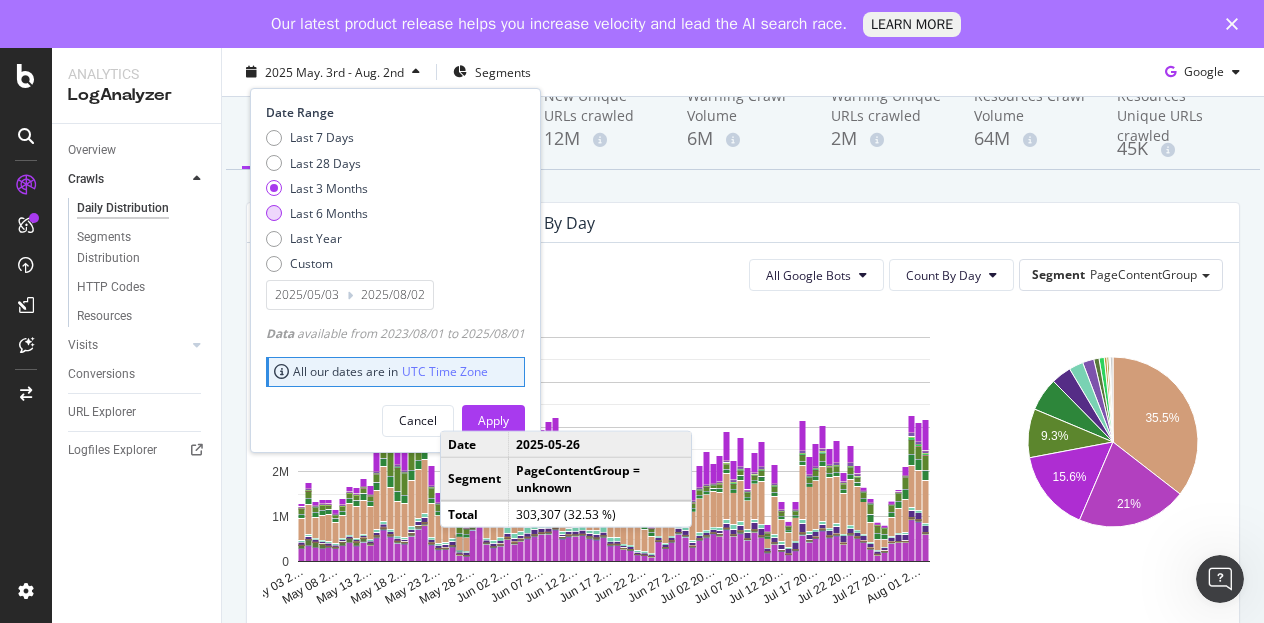 click on "Last 6 Months" at bounding box center [329, 213] 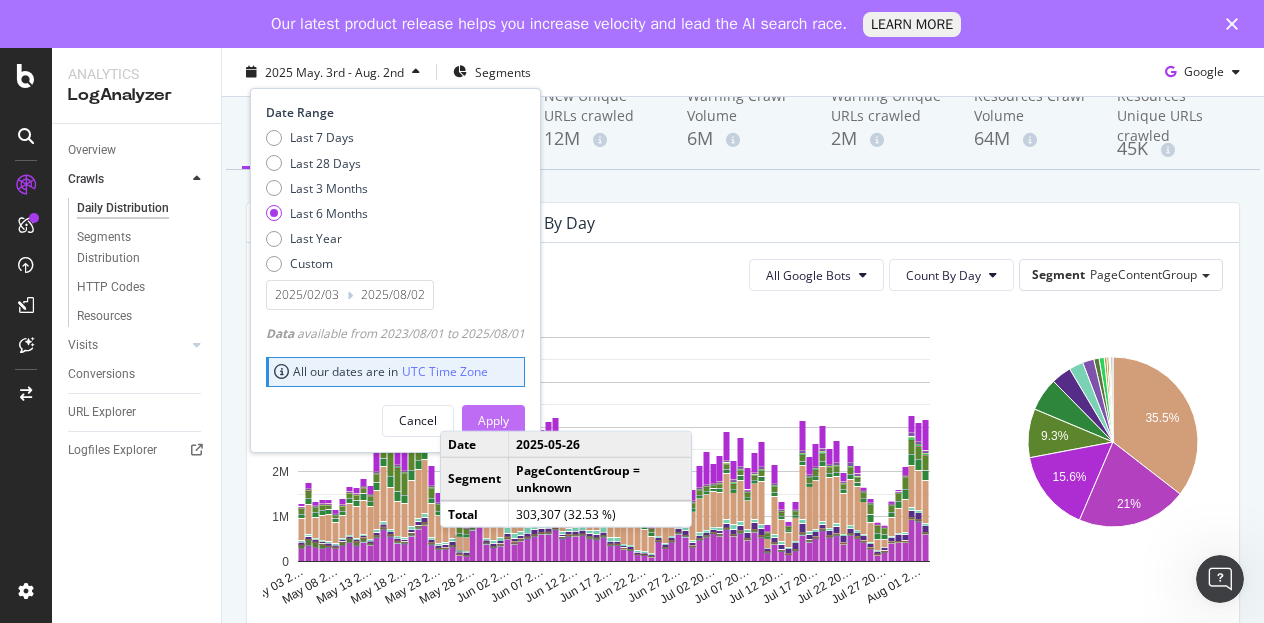 click on "Apply" at bounding box center (493, 420) 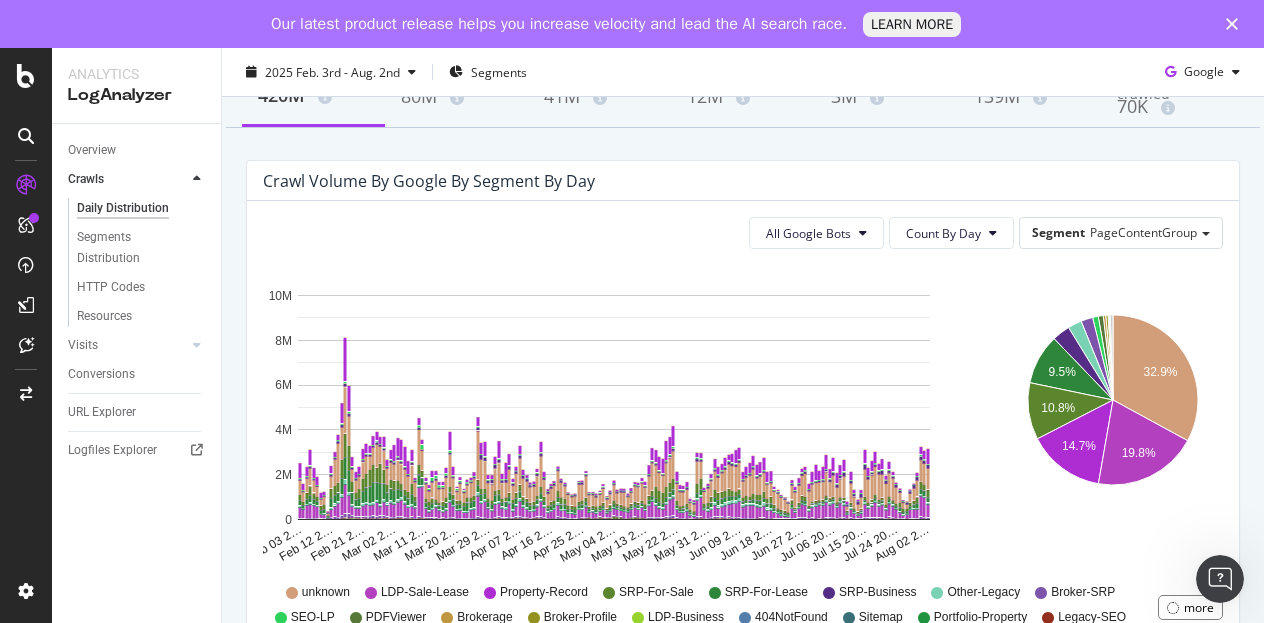 scroll, scrollTop: 141, scrollLeft: 0, axis: vertical 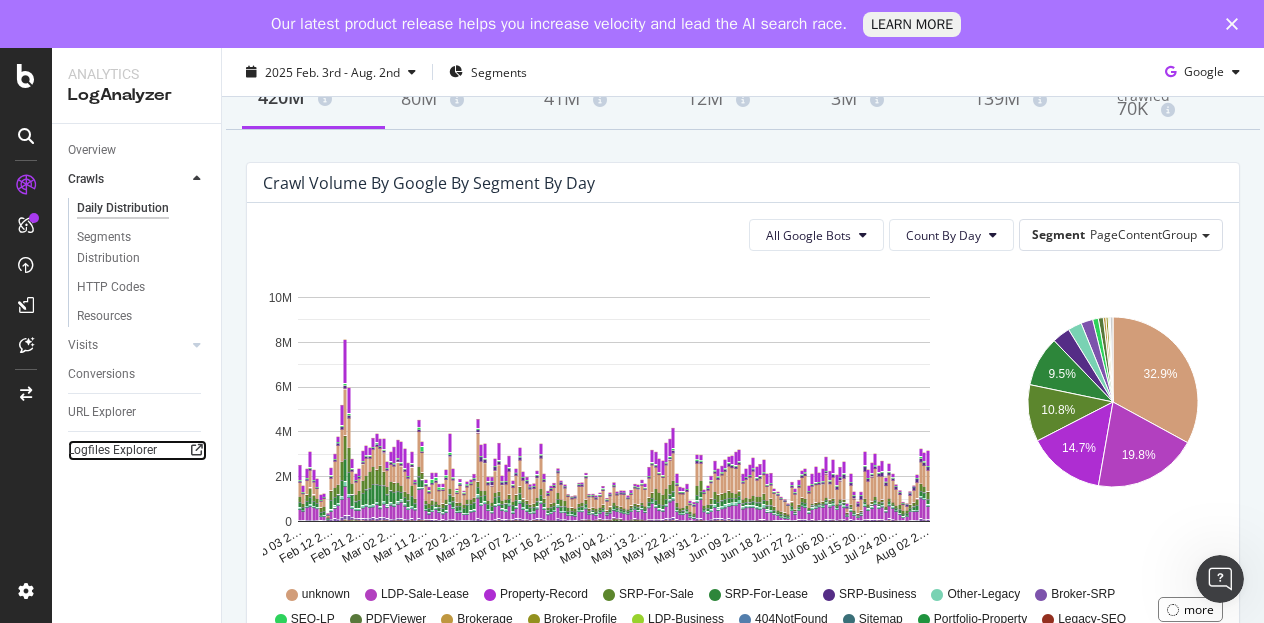 click at bounding box center [197, 450] 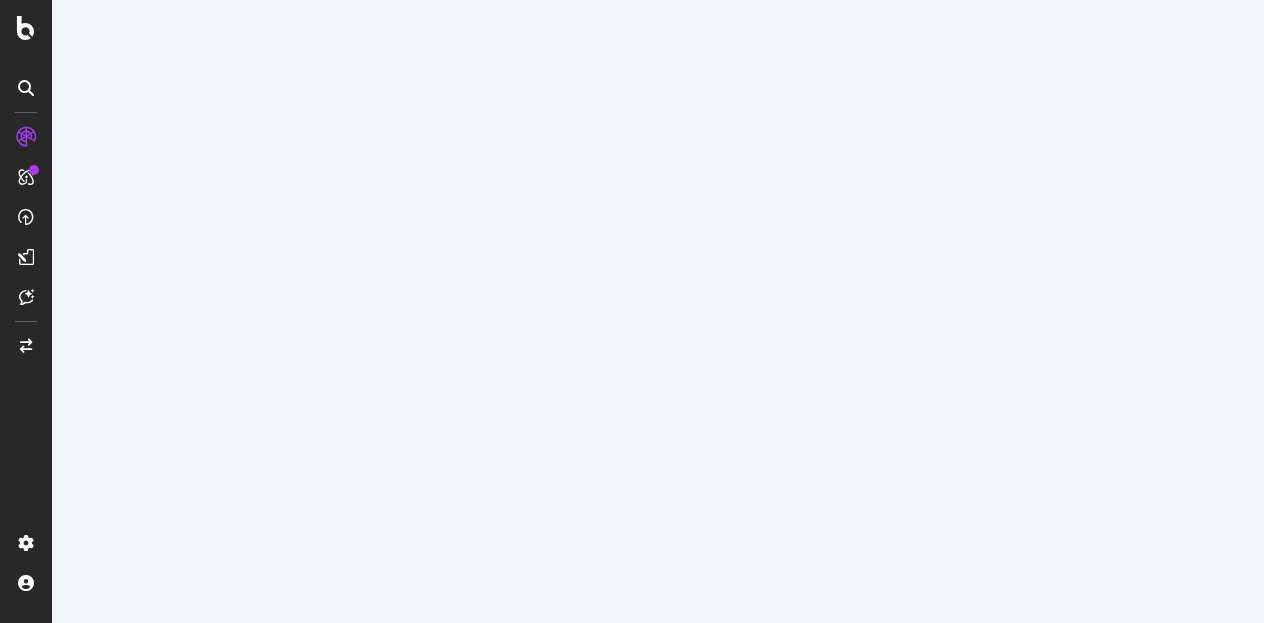 scroll, scrollTop: 0, scrollLeft: 0, axis: both 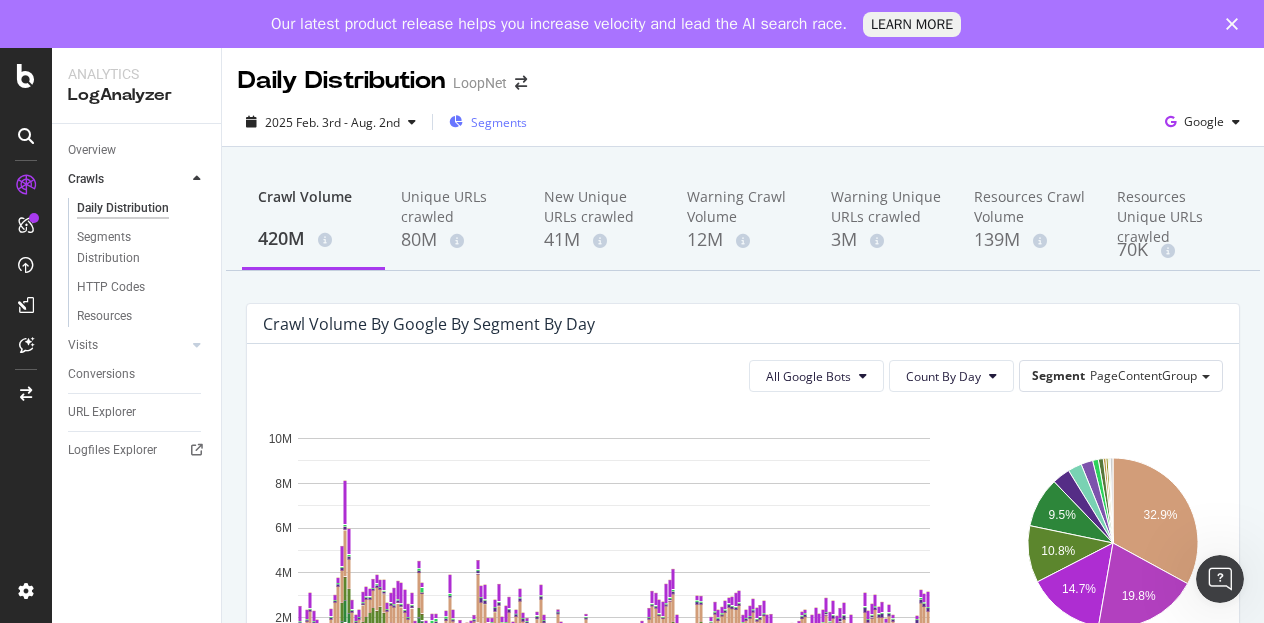 click on "Segments" at bounding box center (499, 122) 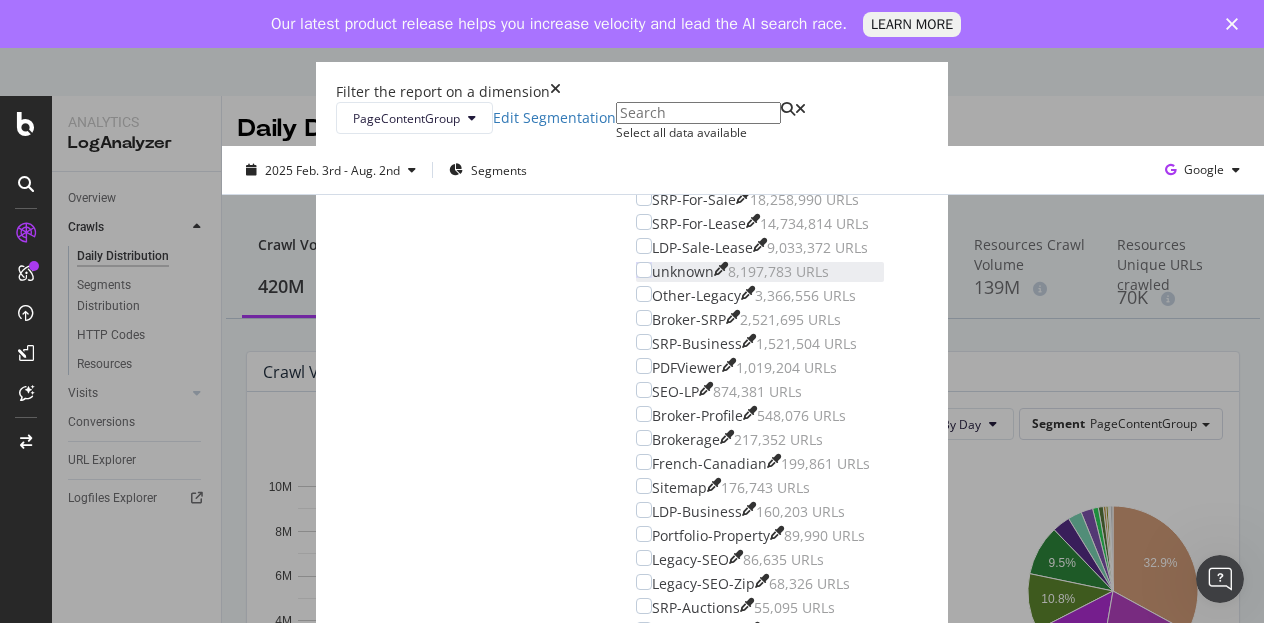 scroll, scrollTop: 240, scrollLeft: 0, axis: vertical 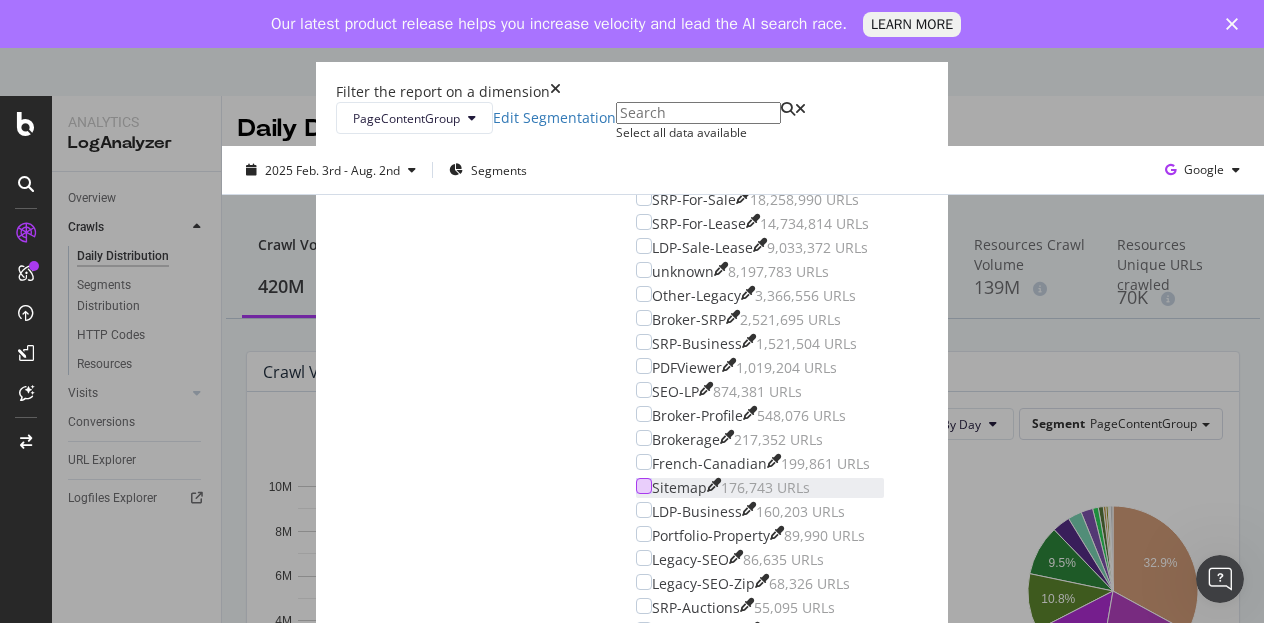 click at bounding box center (644, 486) 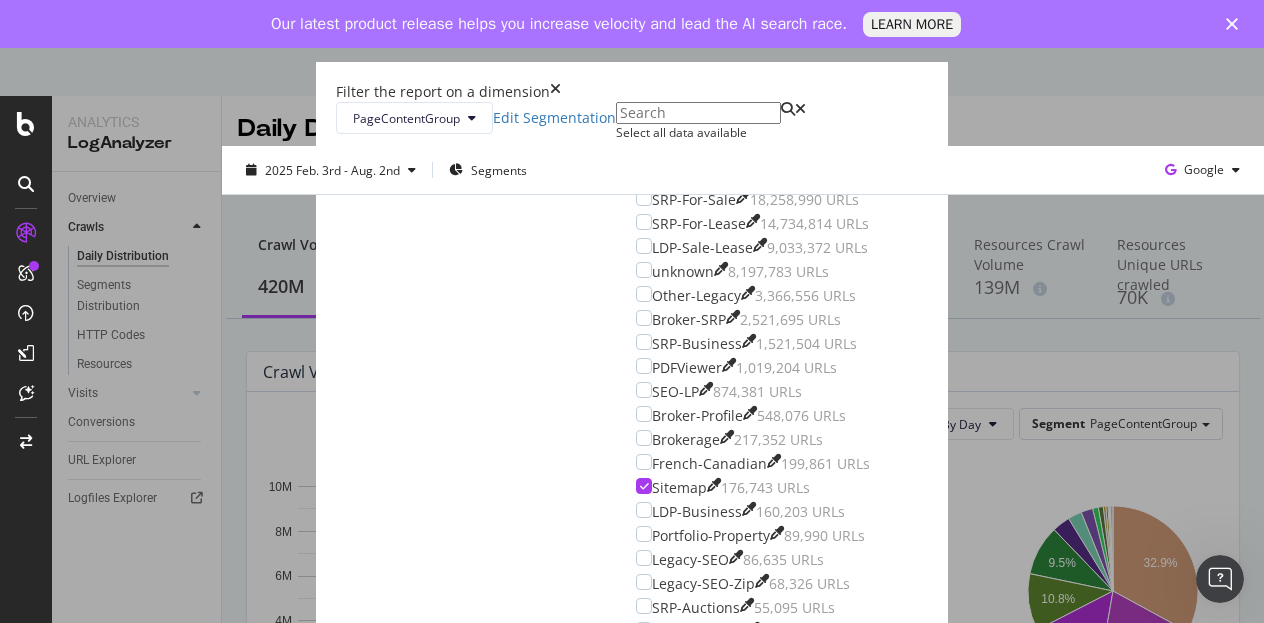 click on "Apply" at bounding box center (414, 926) 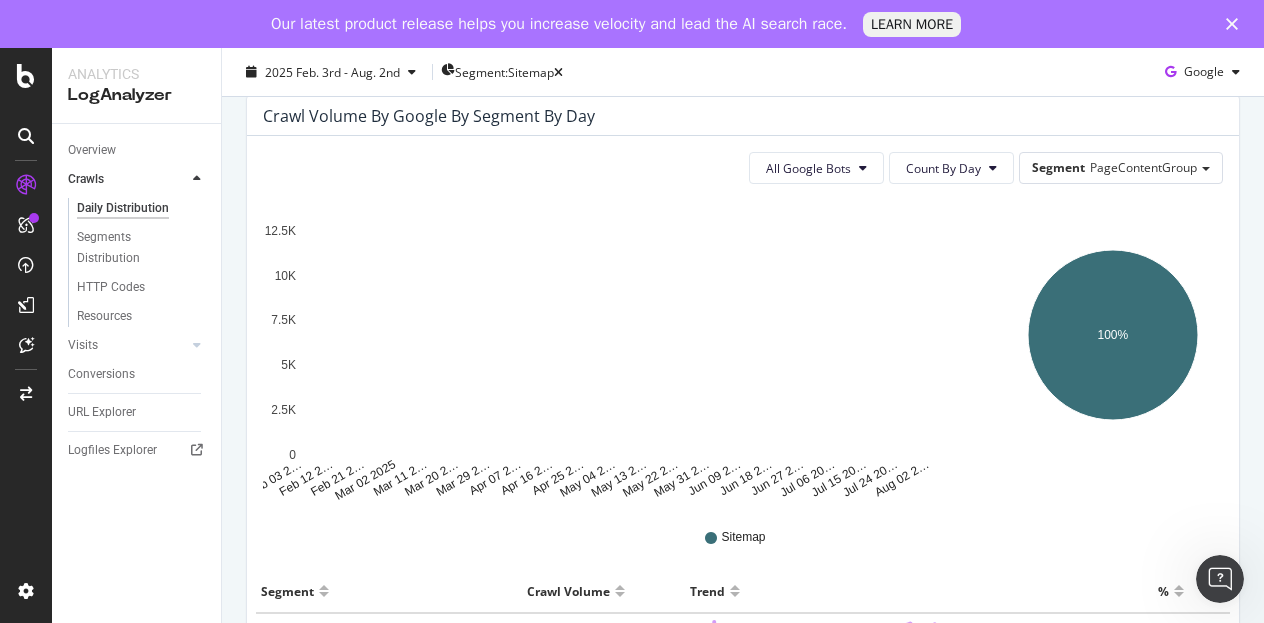 scroll, scrollTop: 182, scrollLeft: 0, axis: vertical 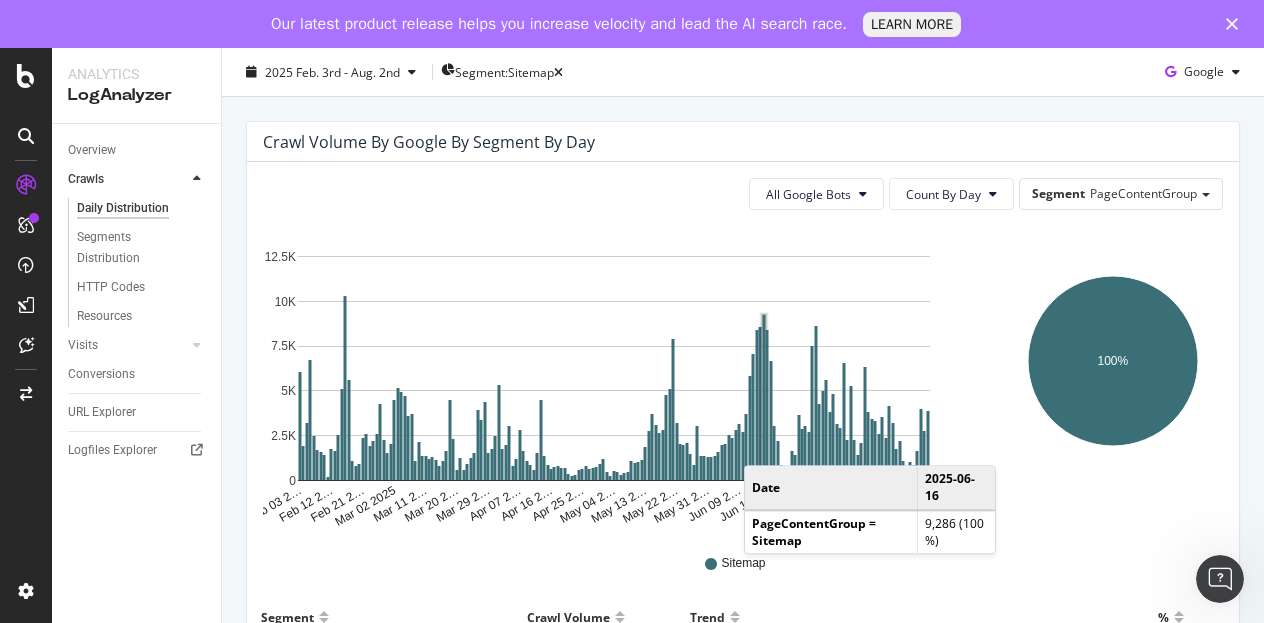 click 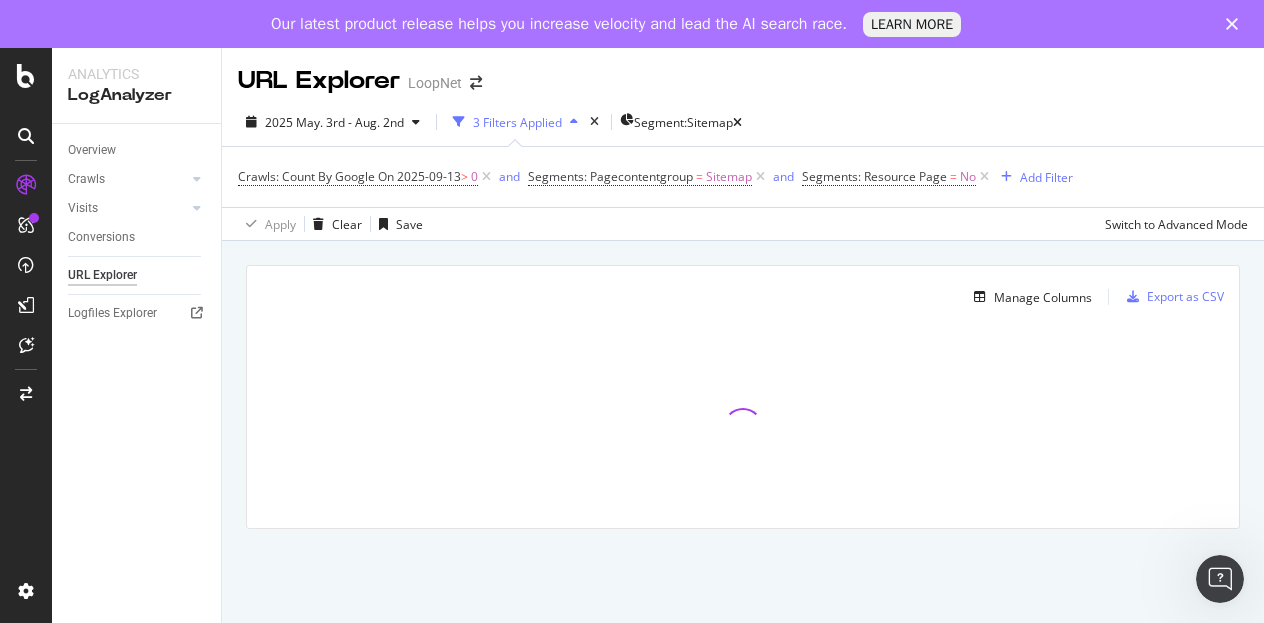 click on "Manage Columns Export as CSV Full URL Crawls: Count By Google" at bounding box center [743, 420] 